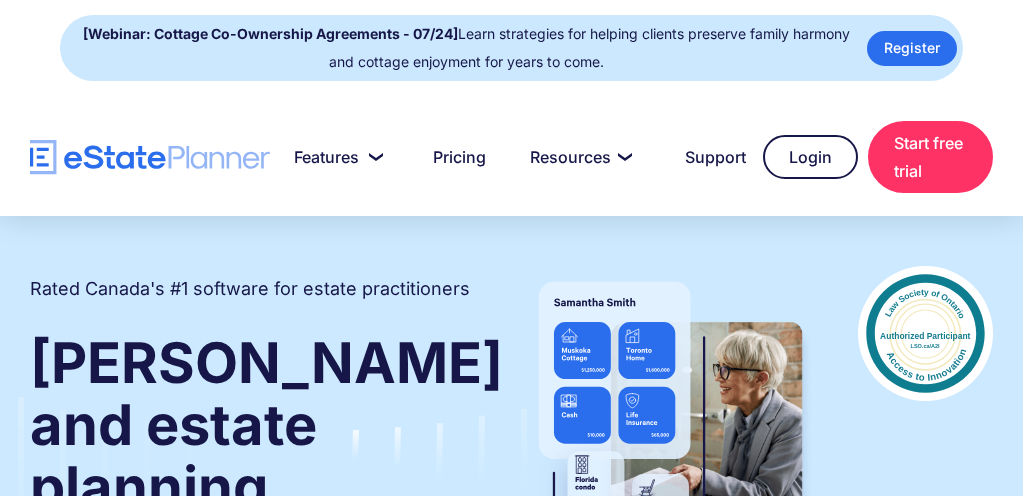 scroll, scrollTop: 0, scrollLeft: 0, axis: both 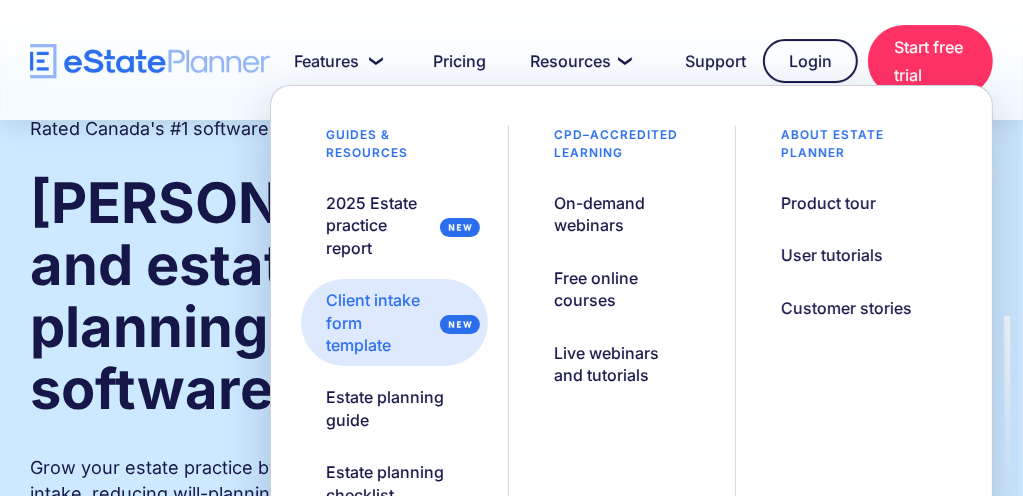click on "Client intake form template" at bounding box center [394, 322] 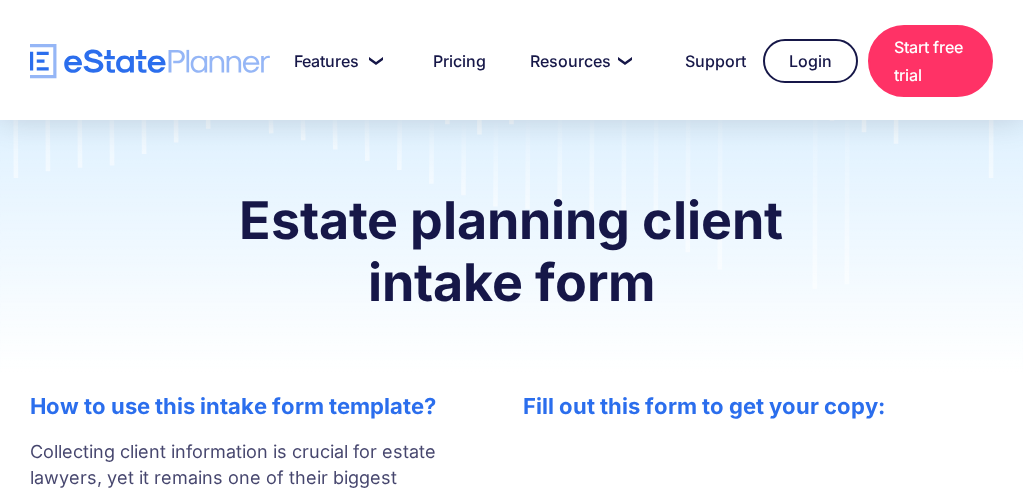 scroll, scrollTop: 0, scrollLeft: 0, axis: both 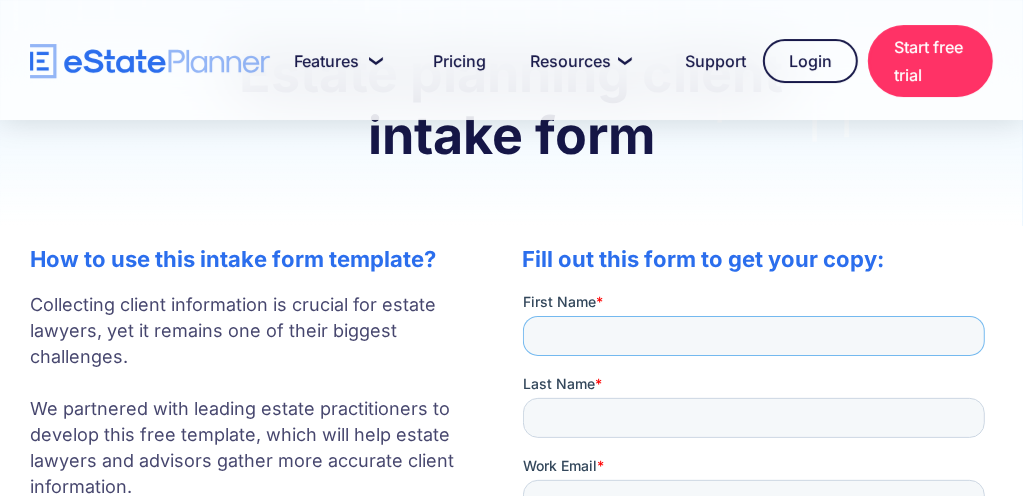 click on "First Name *" at bounding box center (753, 336) 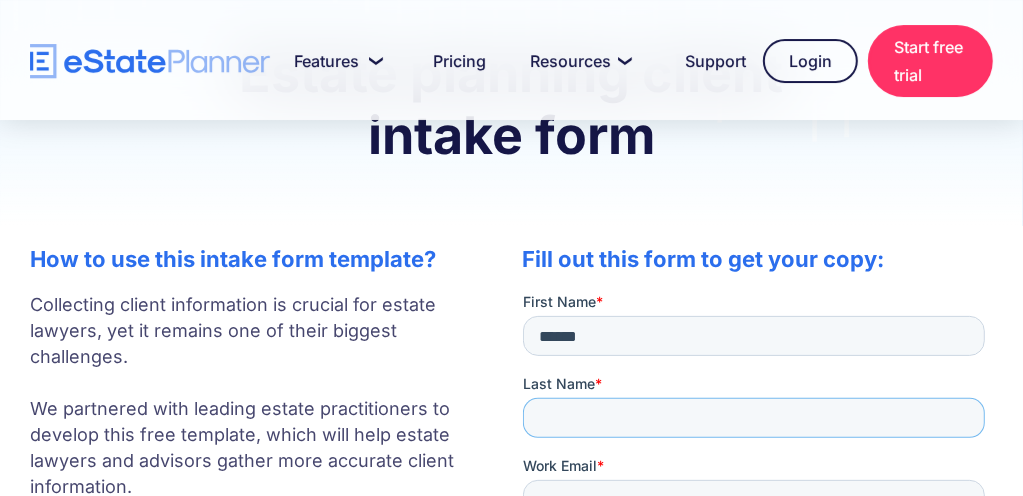 type on "*******" 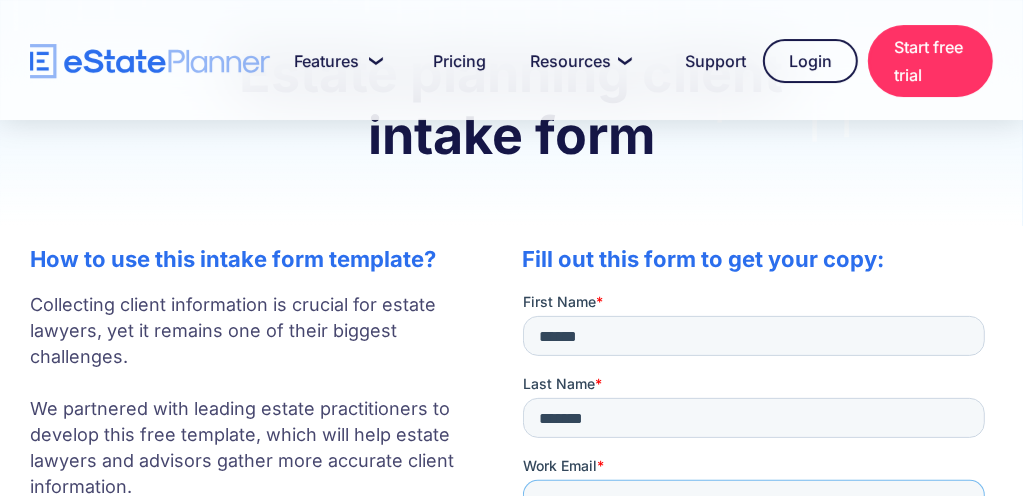 type on "**********" 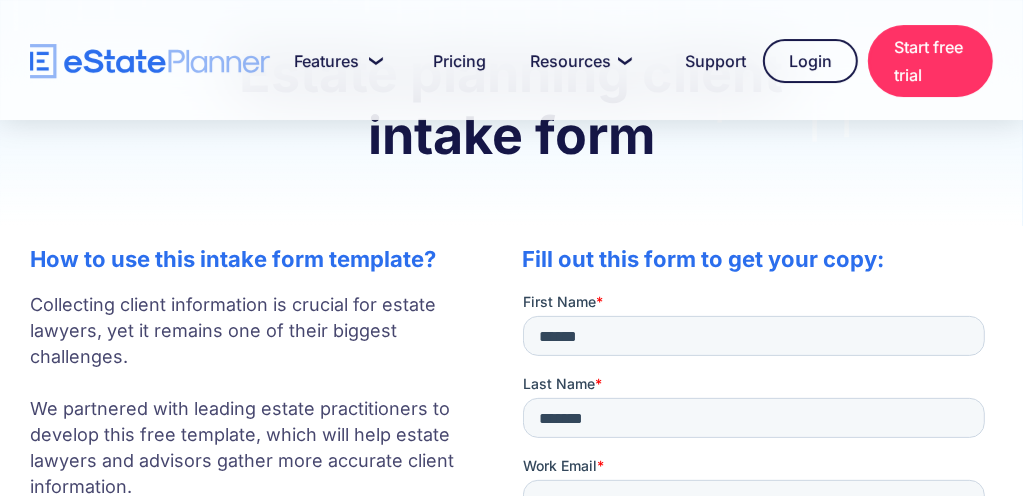 type on "**********" 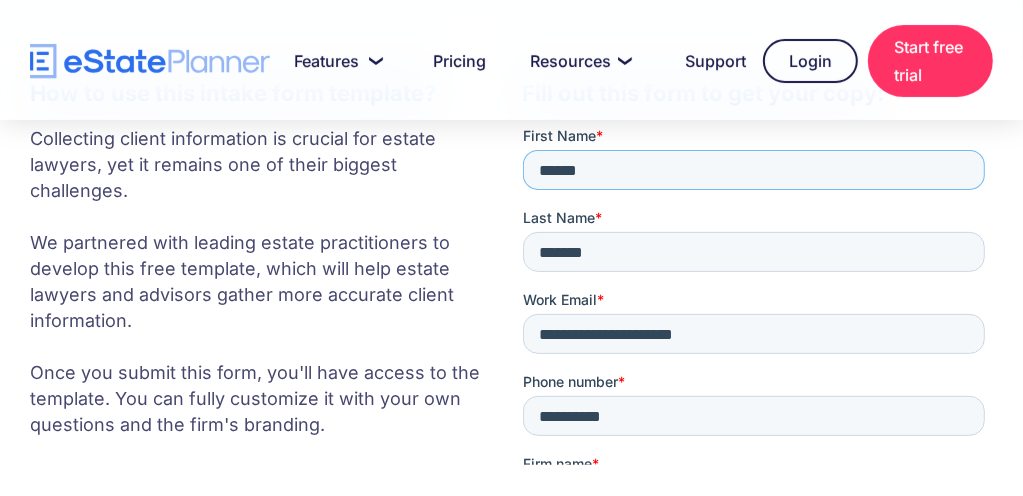 scroll, scrollTop: 301, scrollLeft: 0, axis: vertical 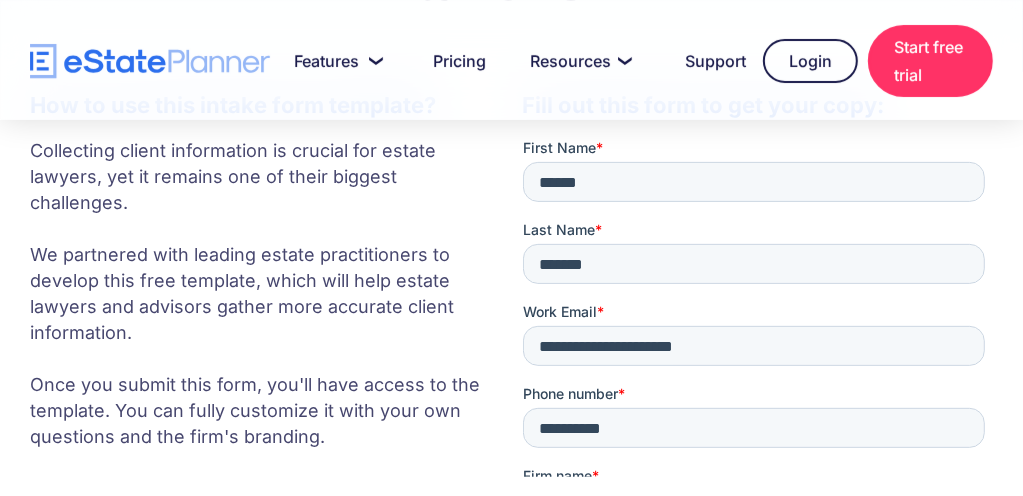 click on "Number of wills per month *" at bounding box center (753, 592) 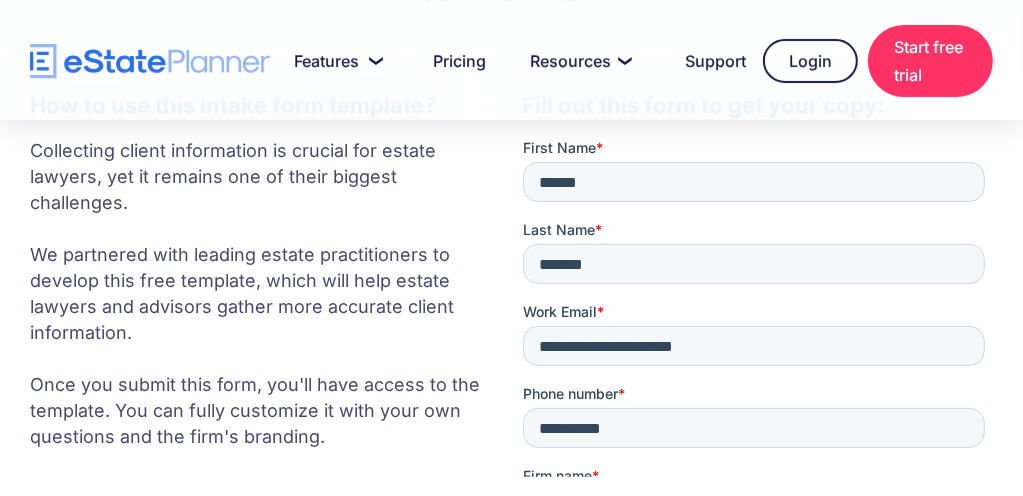 type on "*" 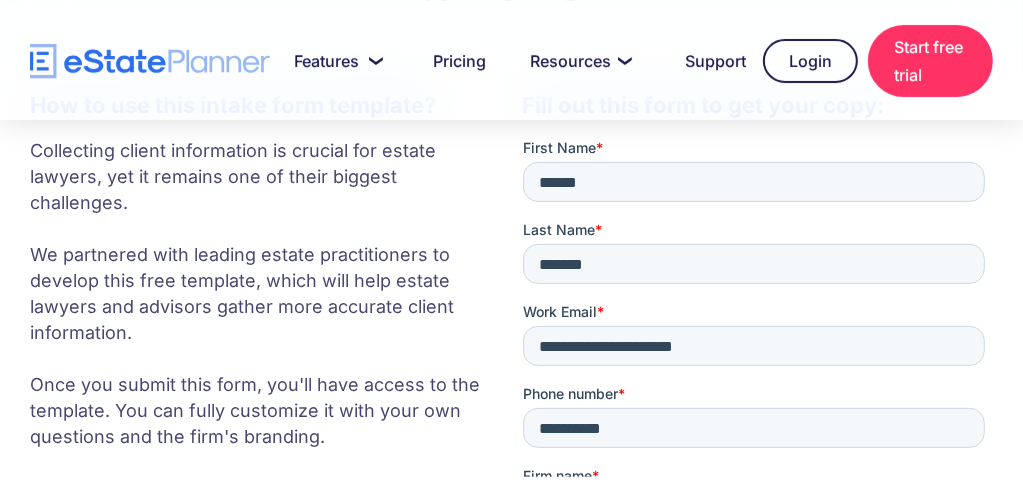 click on "*" at bounding box center (753, 592) 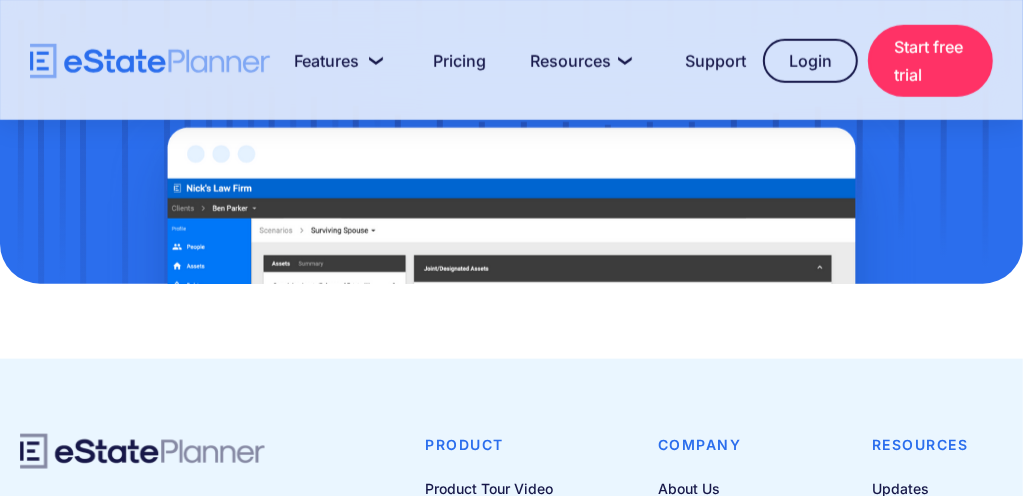 scroll, scrollTop: 1412, scrollLeft: 0, axis: vertical 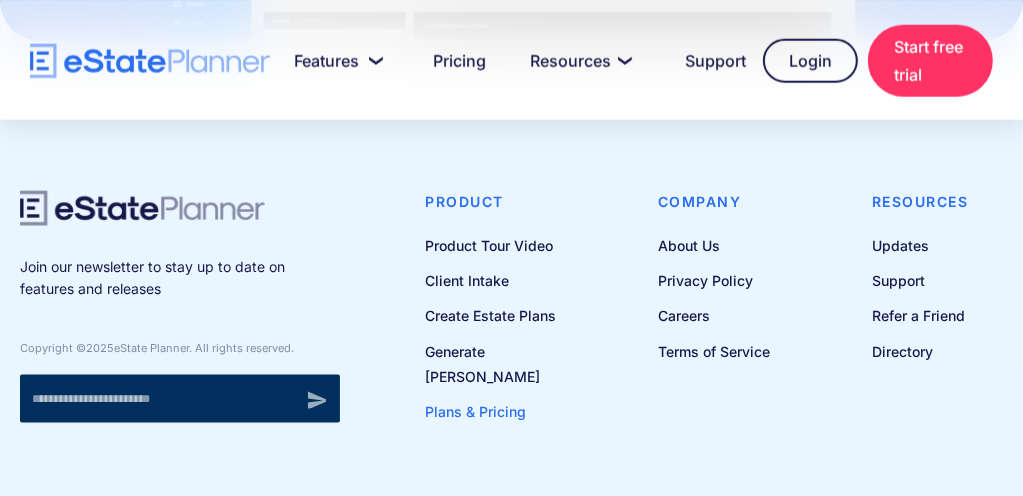 click on "Plans & Pricing" at bounding box center (508, 411) 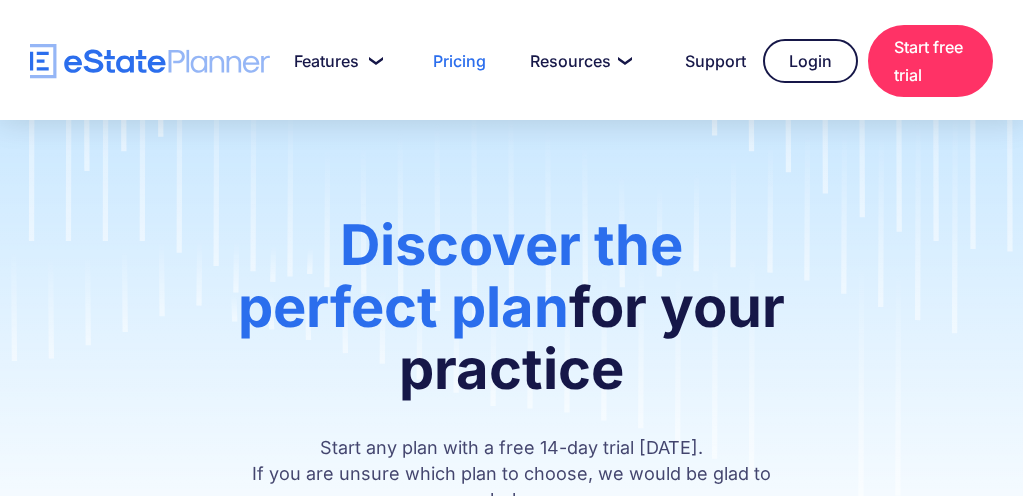 scroll, scrollTop: 0, scrollLeft: 0, axis: both 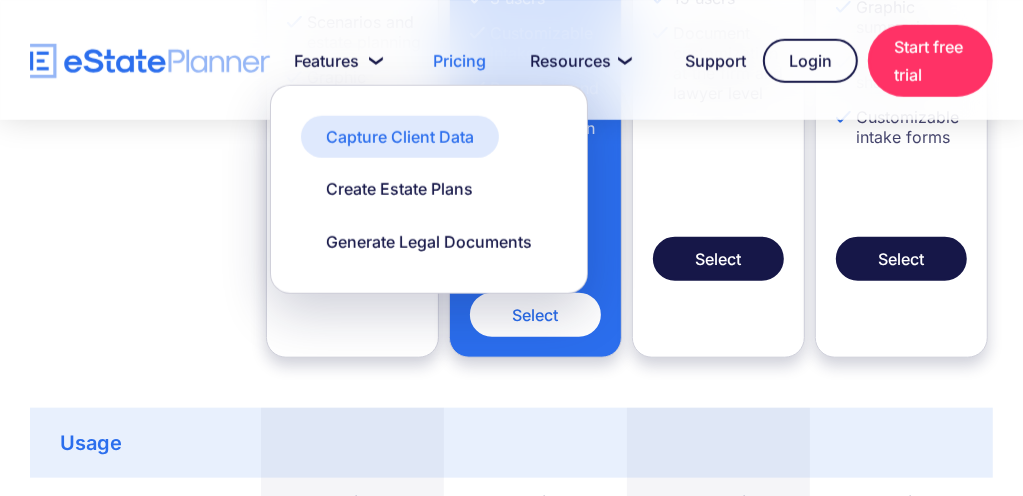click on "Capture Client Data" at bounding box center (400, 137) 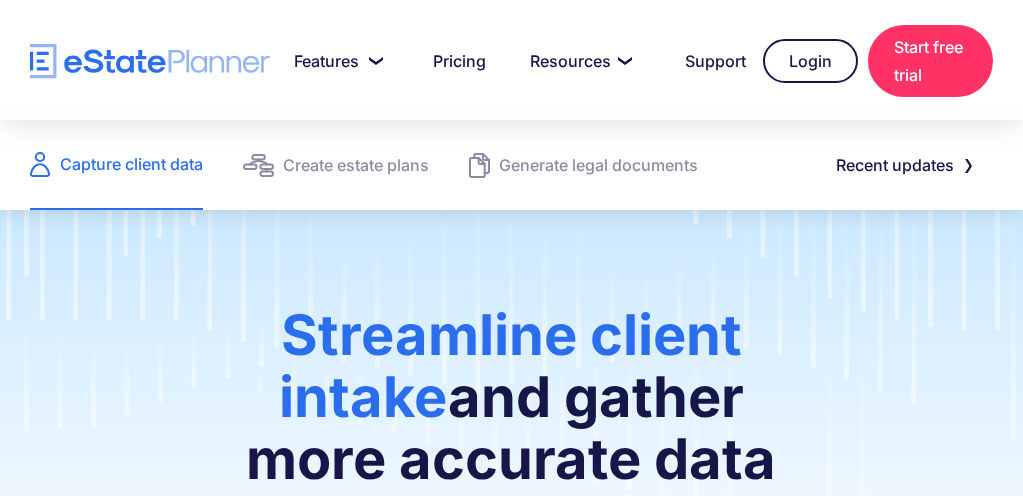 scroll, scrollTop: 0, scrollLeft: 0, axis: both 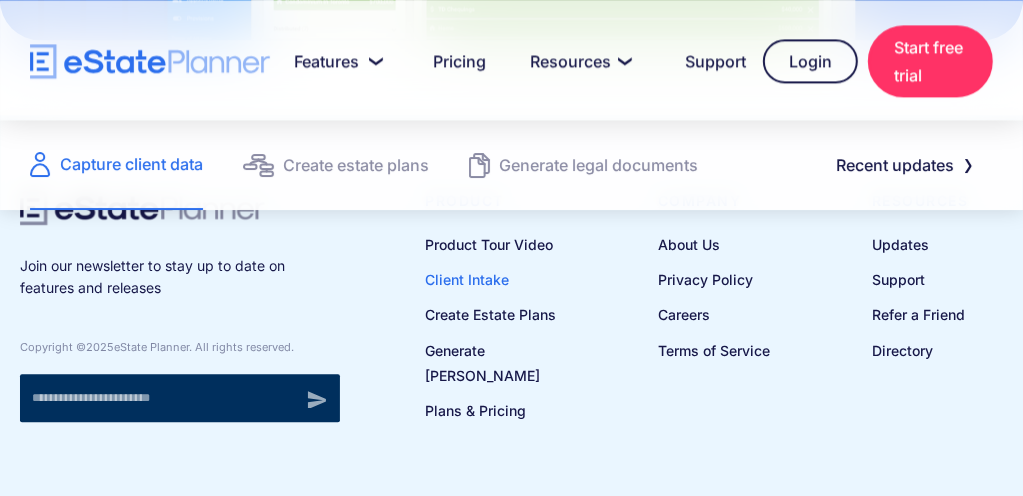 click on "Client Intake" at bounding box center [508, 279] 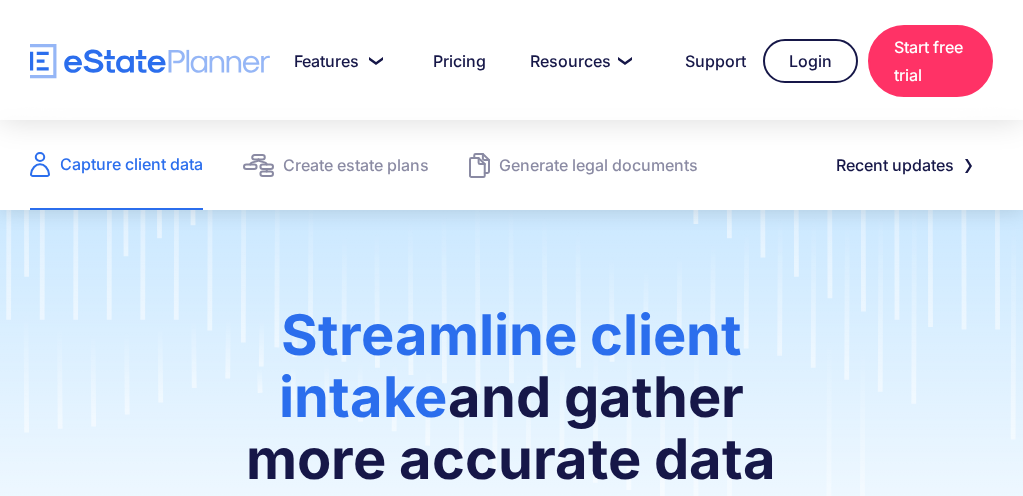 scroll, scrollTop: 0, scrollLeft: 0, axis: both 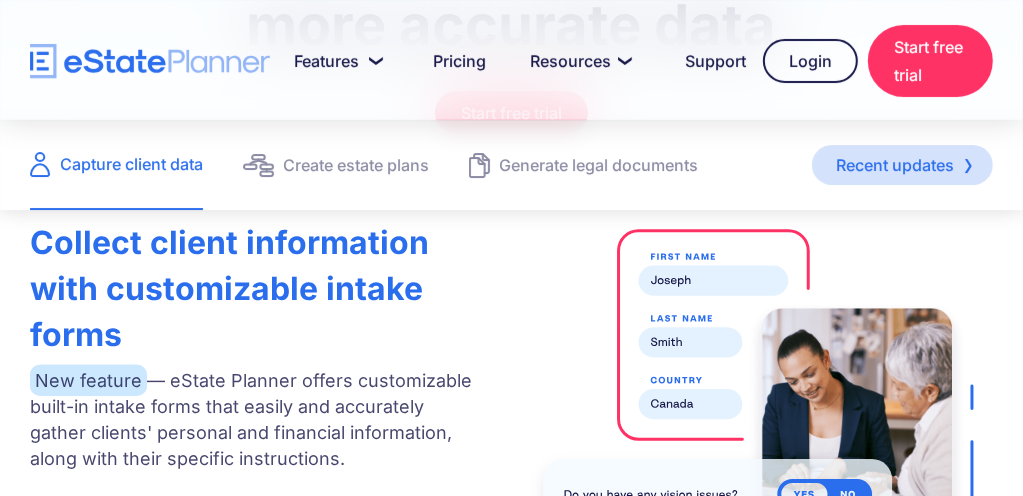 click on "Recent updates" at bounding box center [895, 165] 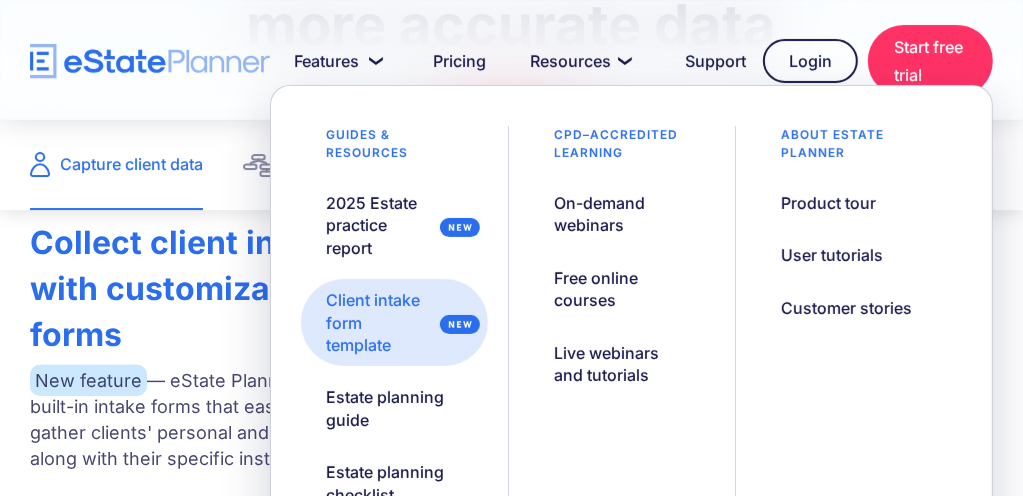 click on "Client intake form template" at bounding box center [376, 322] 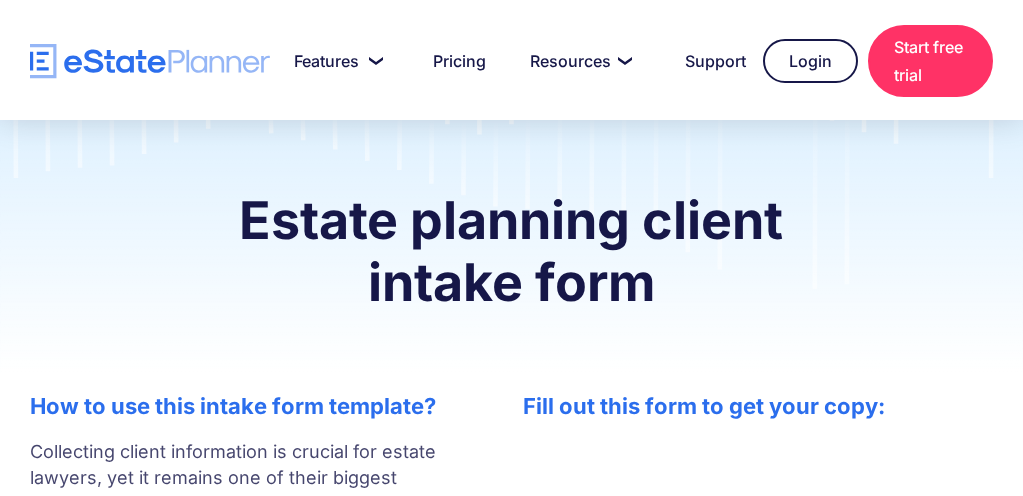 scroll, scrollTop: 0, scrollLeft: 0, axis: both 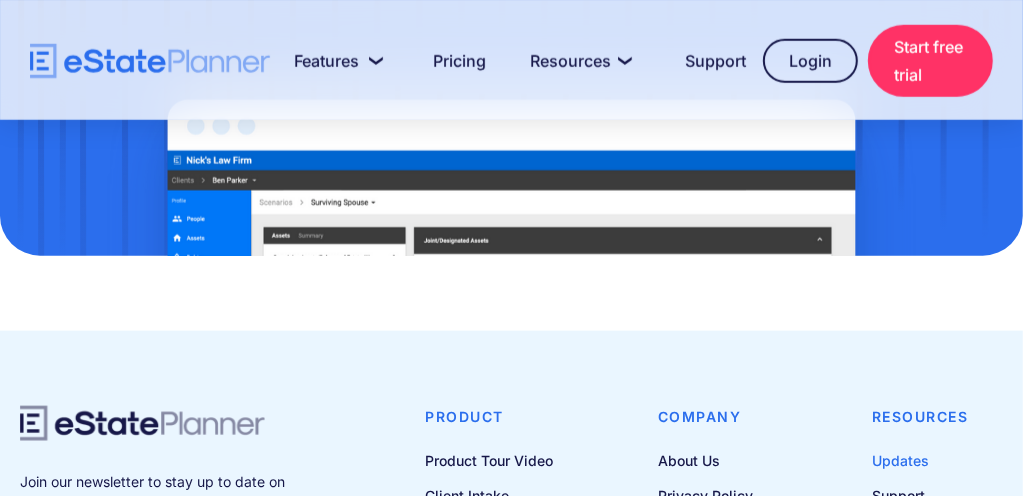 click on "Updates" at bounding box center [920, 460] 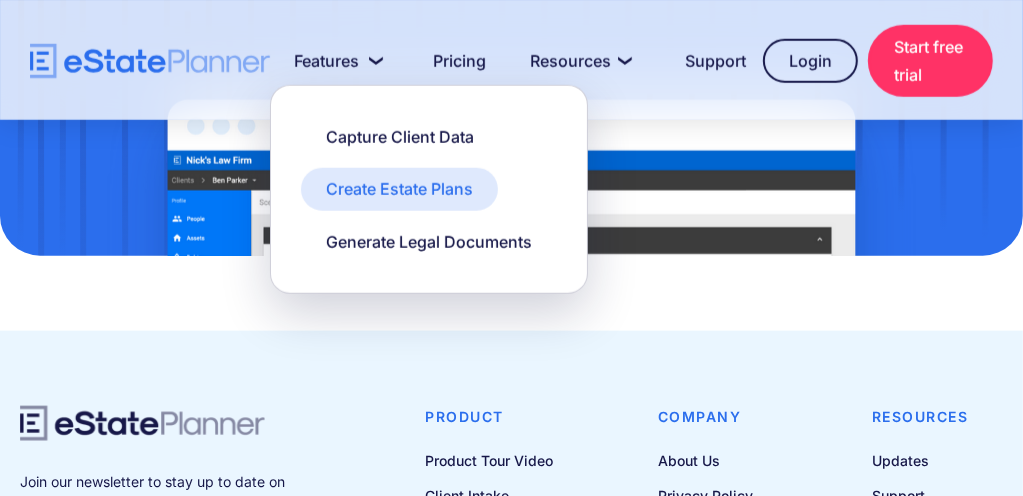 click on "Create Estate Plans" at bounding box center (399, 189) 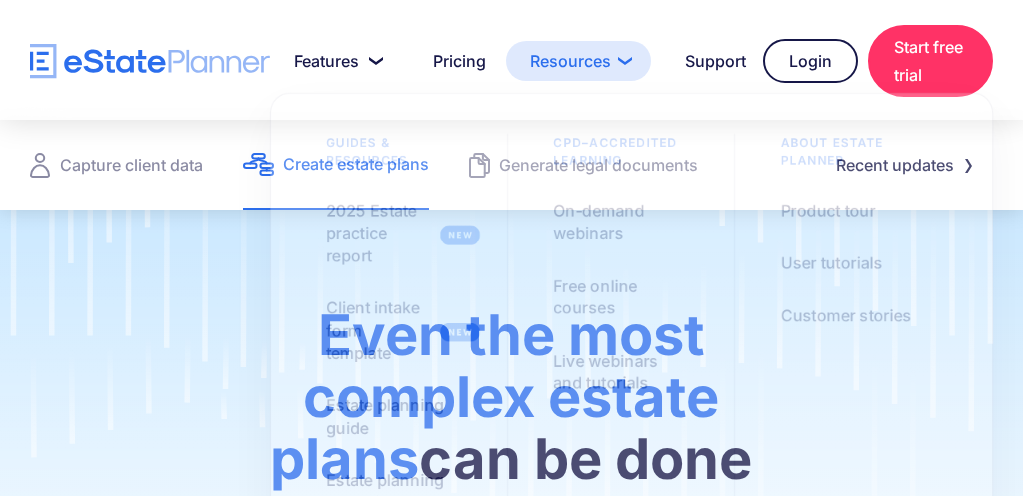 scroll, scrollTop: 0, scrollLeft: 0, axis: both 